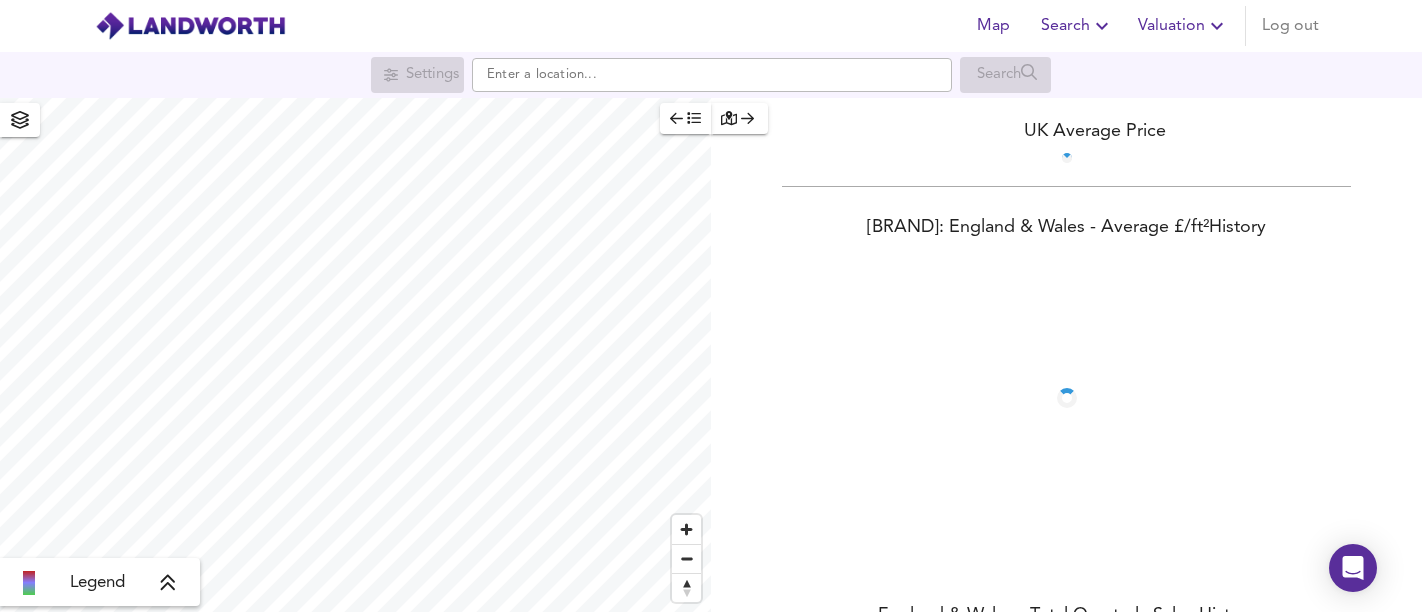 scroll, scrollTop: 0, scrollLeft: 0, axis: both 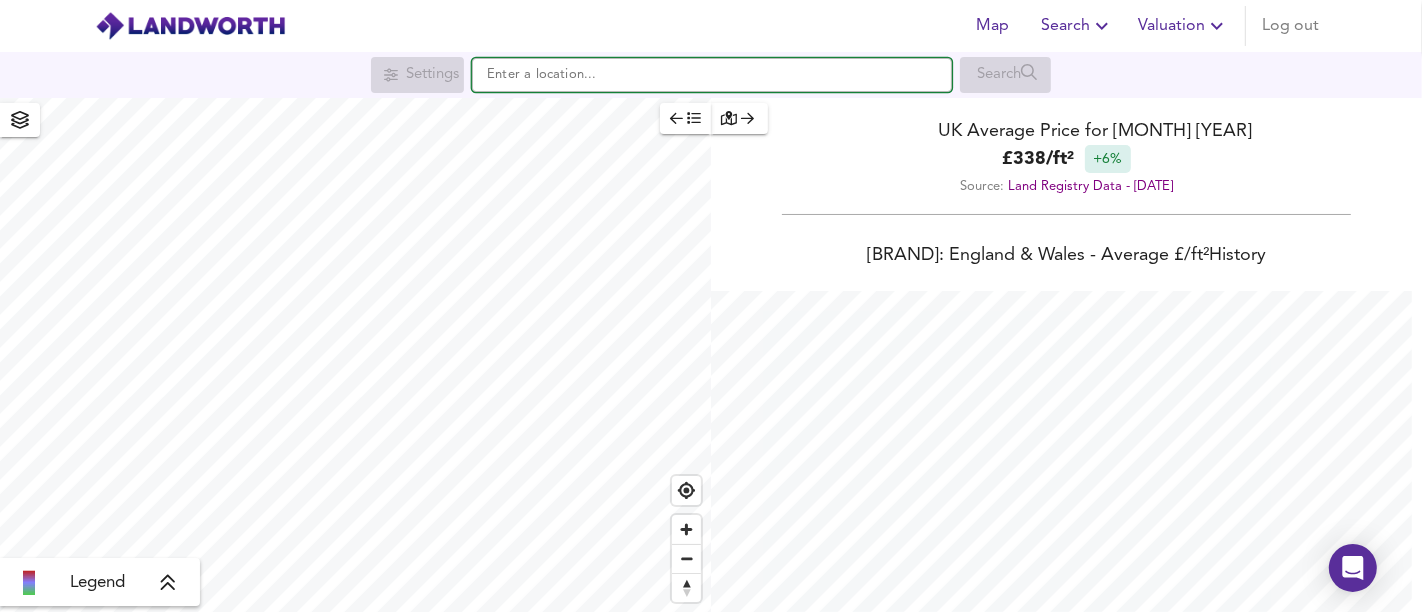 click at bounding box center (712, 75) 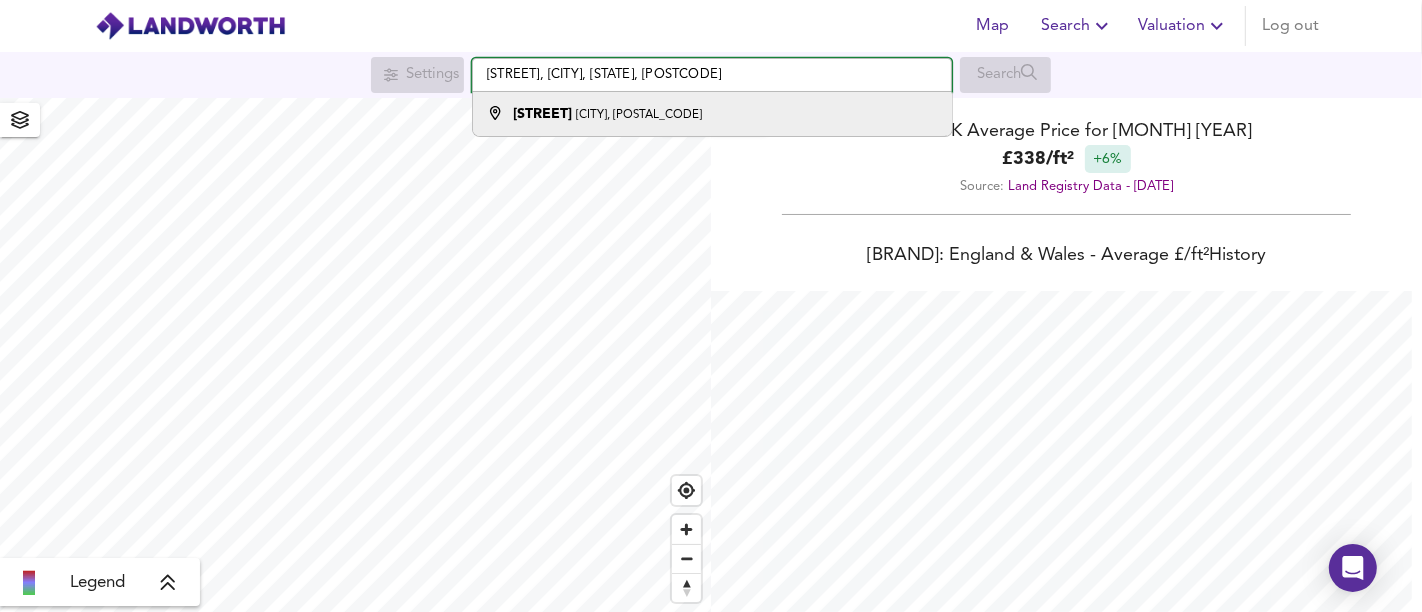 type on "[STREET], [CITY], [STATE], [POSTCODE]" 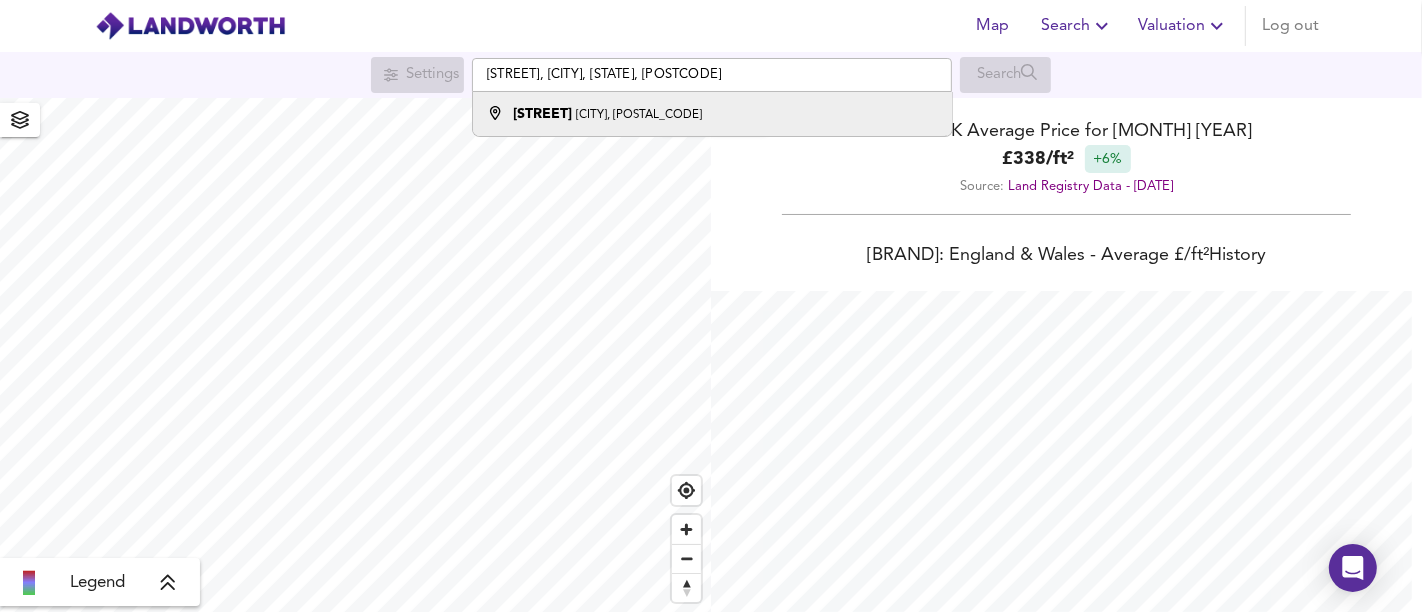 click on "[CITY], [POSTAL_CODE]" at bounding box center (639, 115) 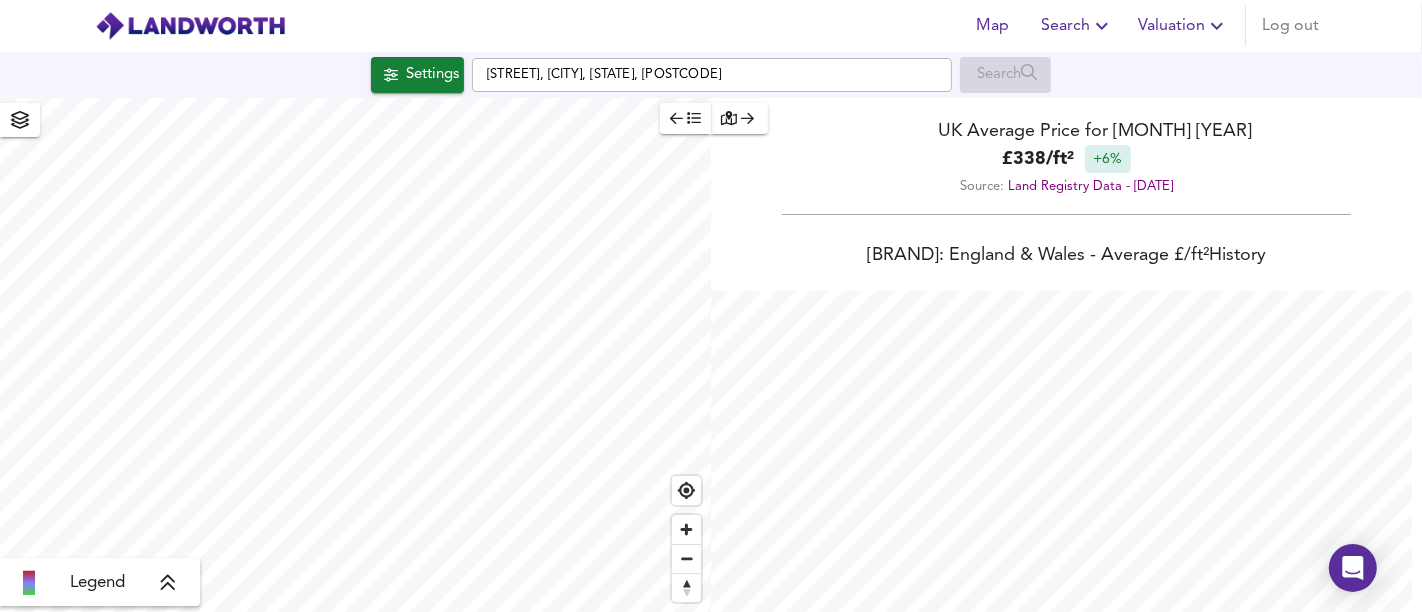 checkbox on "false" 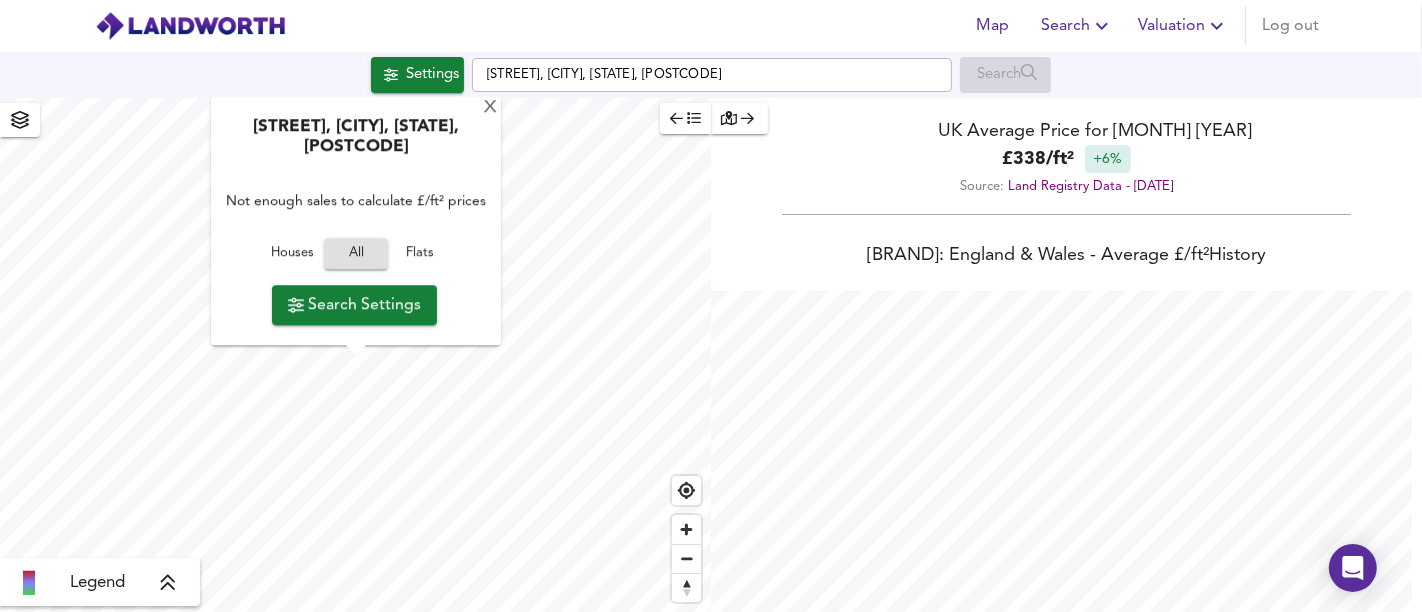 click on "Flats" at bounding box center (420, 254) 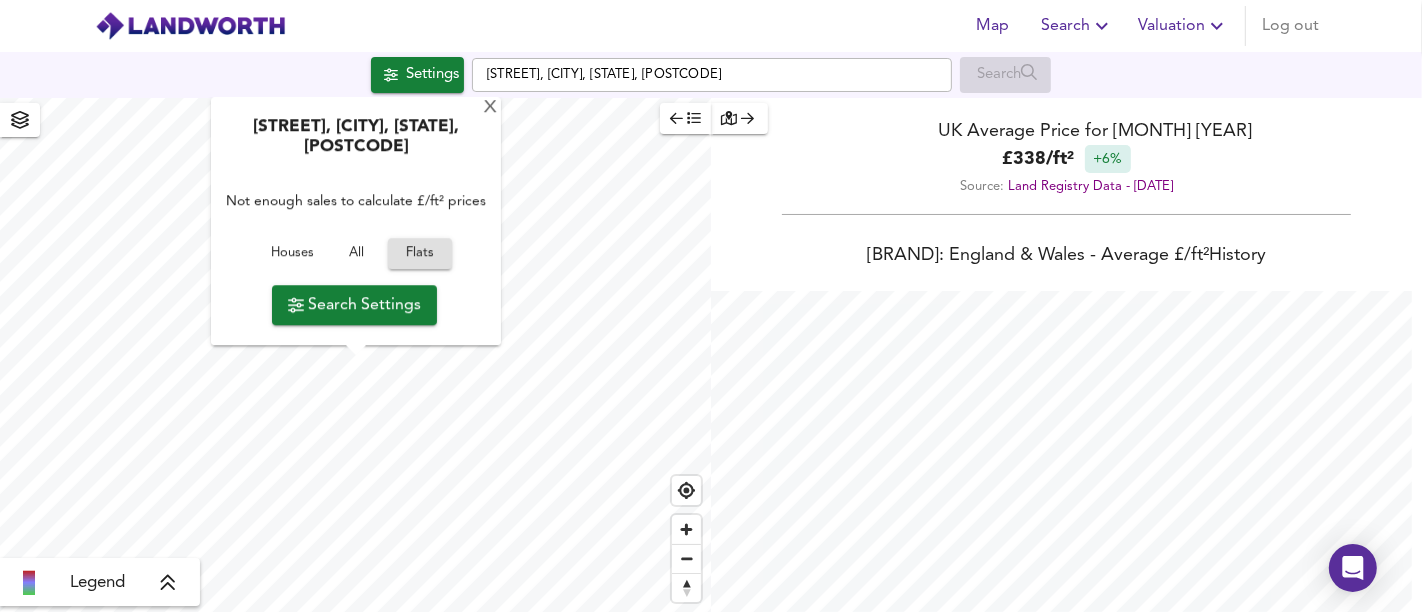 click on "Search Settings" at bounding box center (354, 305) 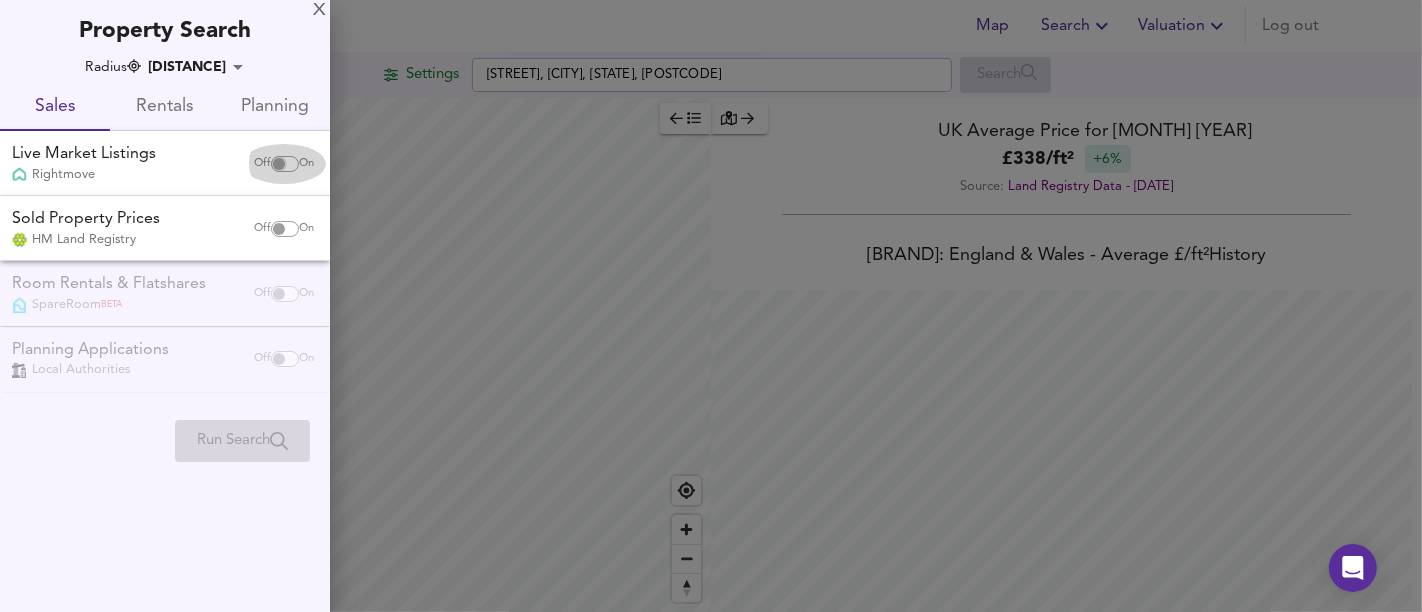 click at bounding box center (279, 164) 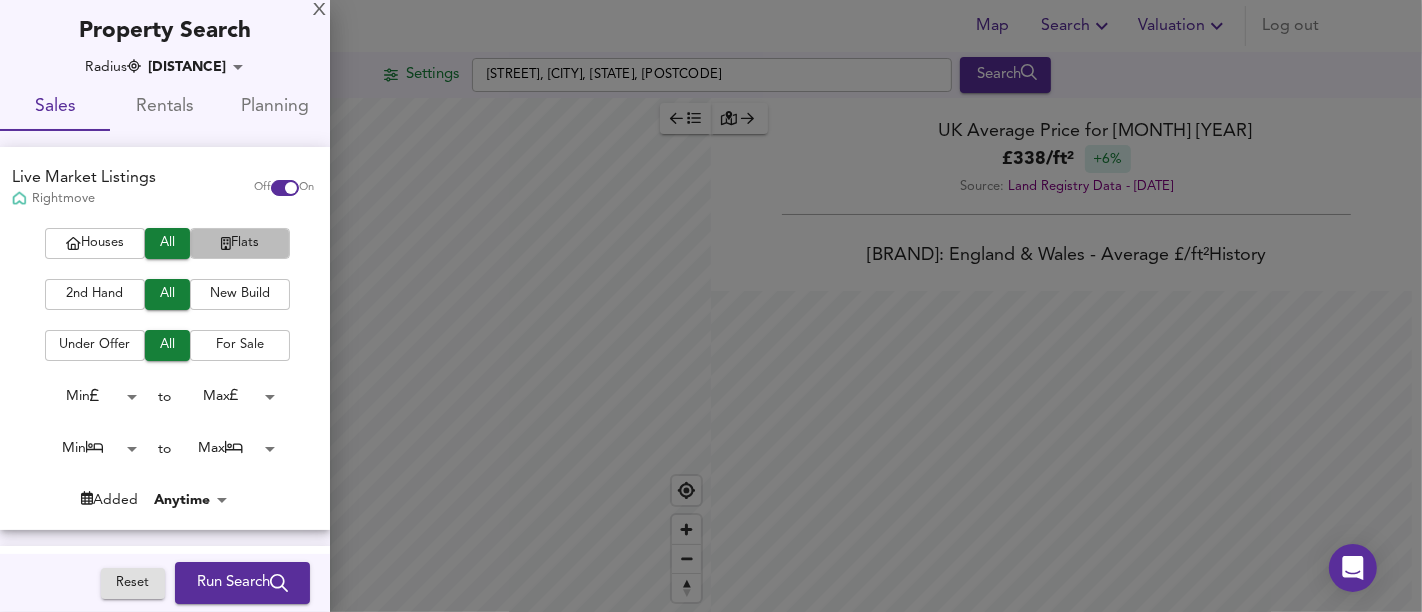 click on "Flats" at bounding box center (240, 243) 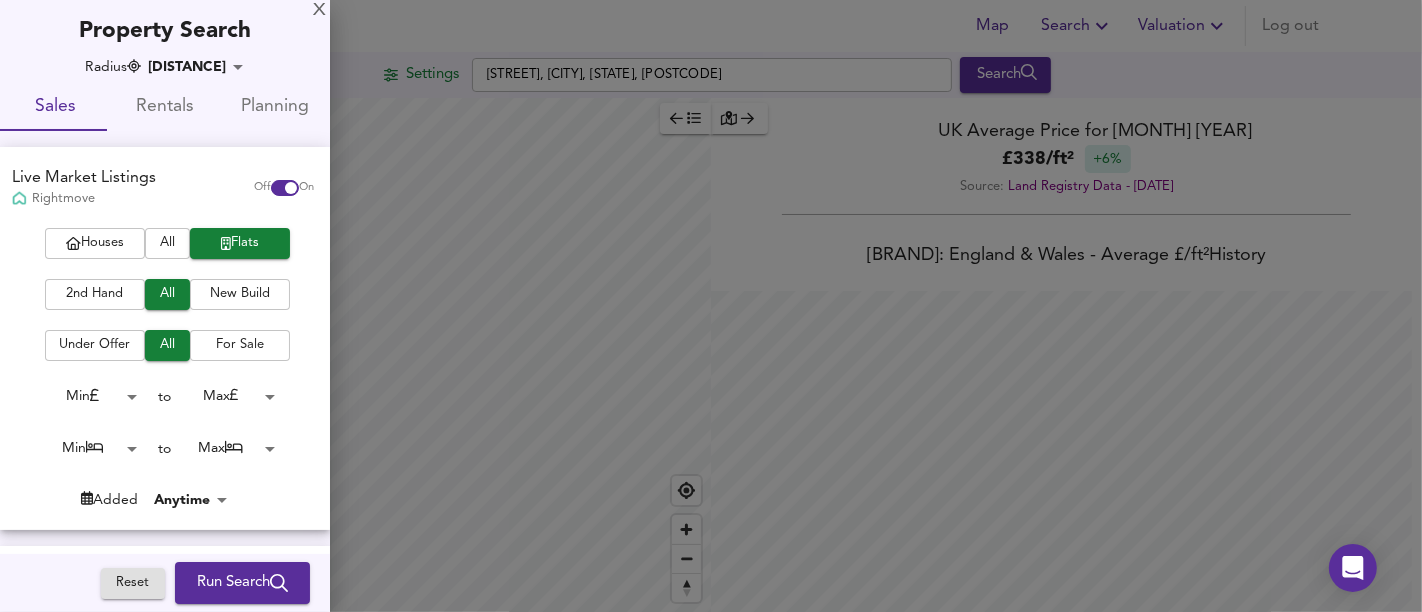 click on "Run Search" at bounding box center [242, 583] 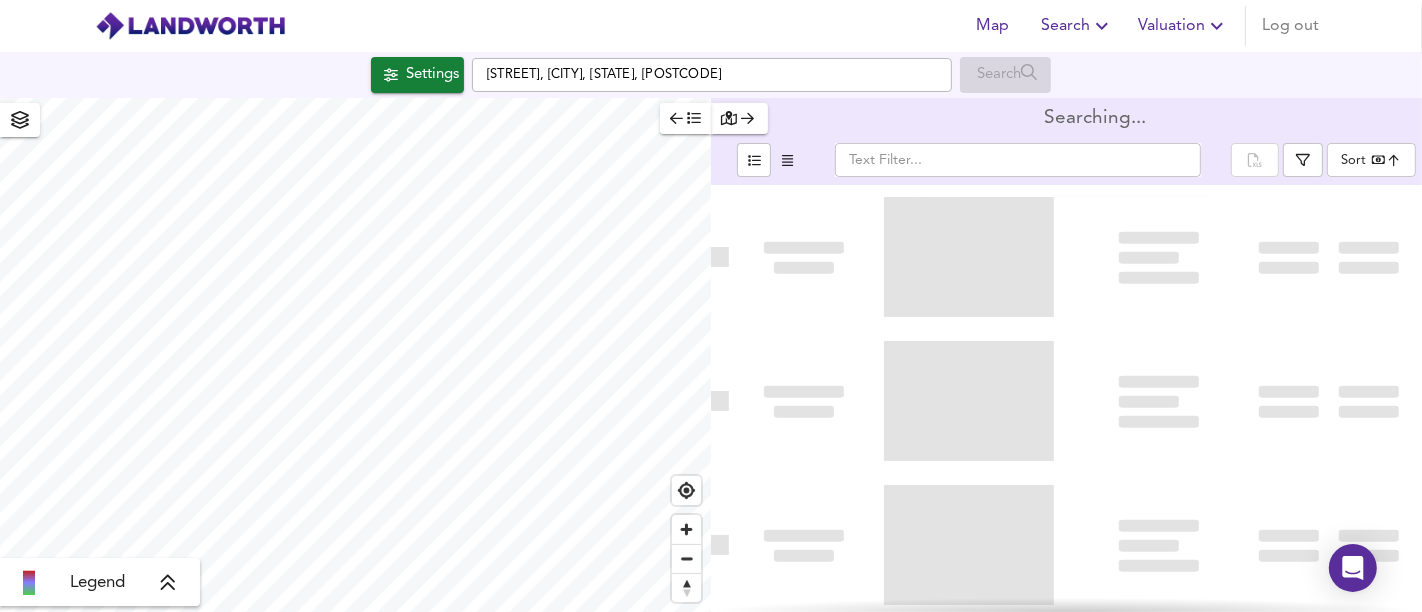 type on "bestdeal" 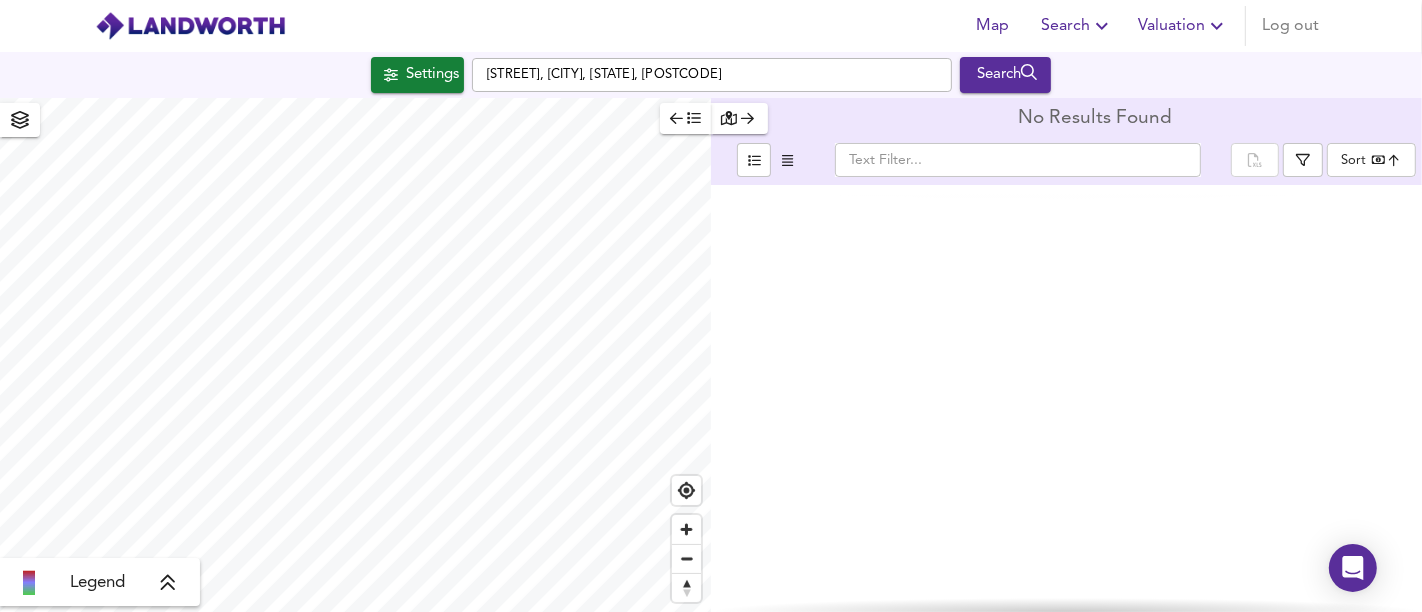 type on "2672" 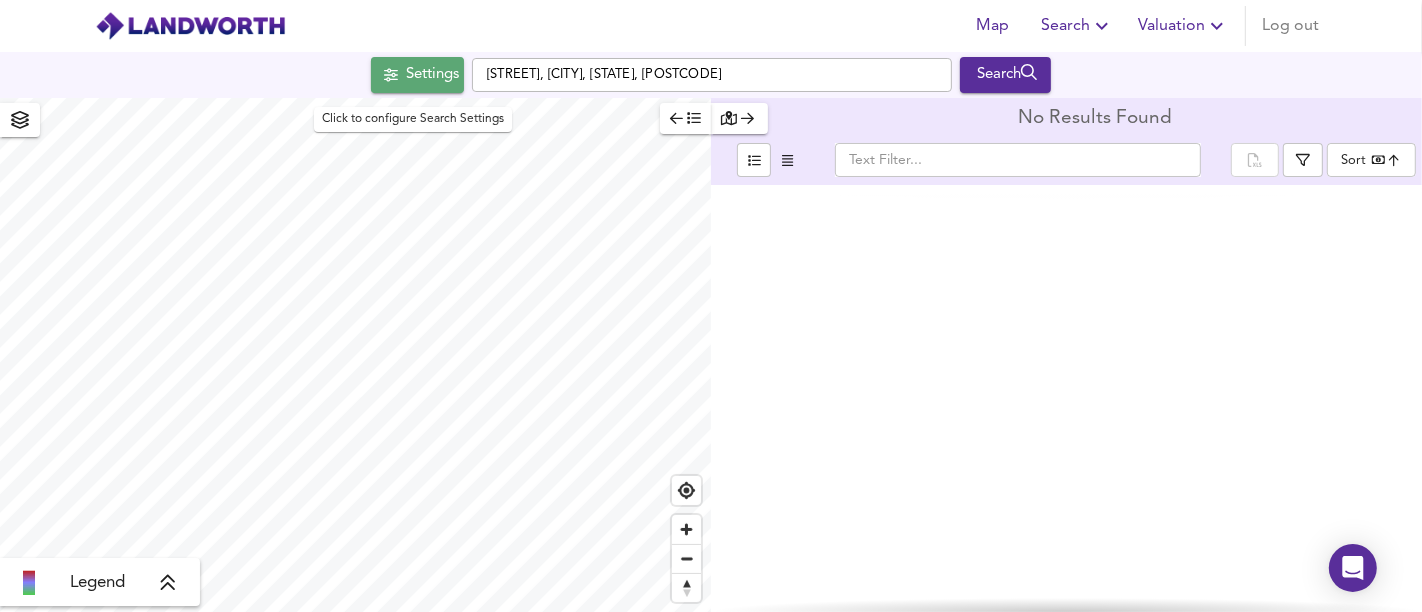 click on "Settings" at bounding box center (432, 75) 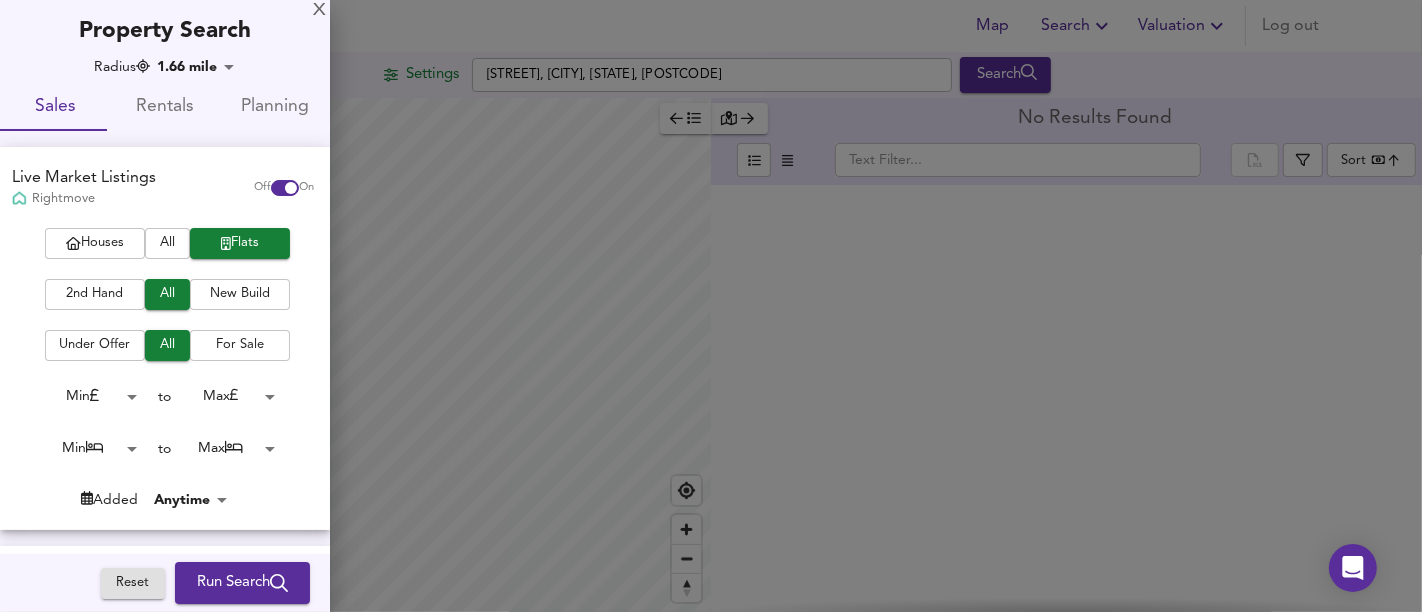 click on "Run Search" at bounding box center (242, 583) 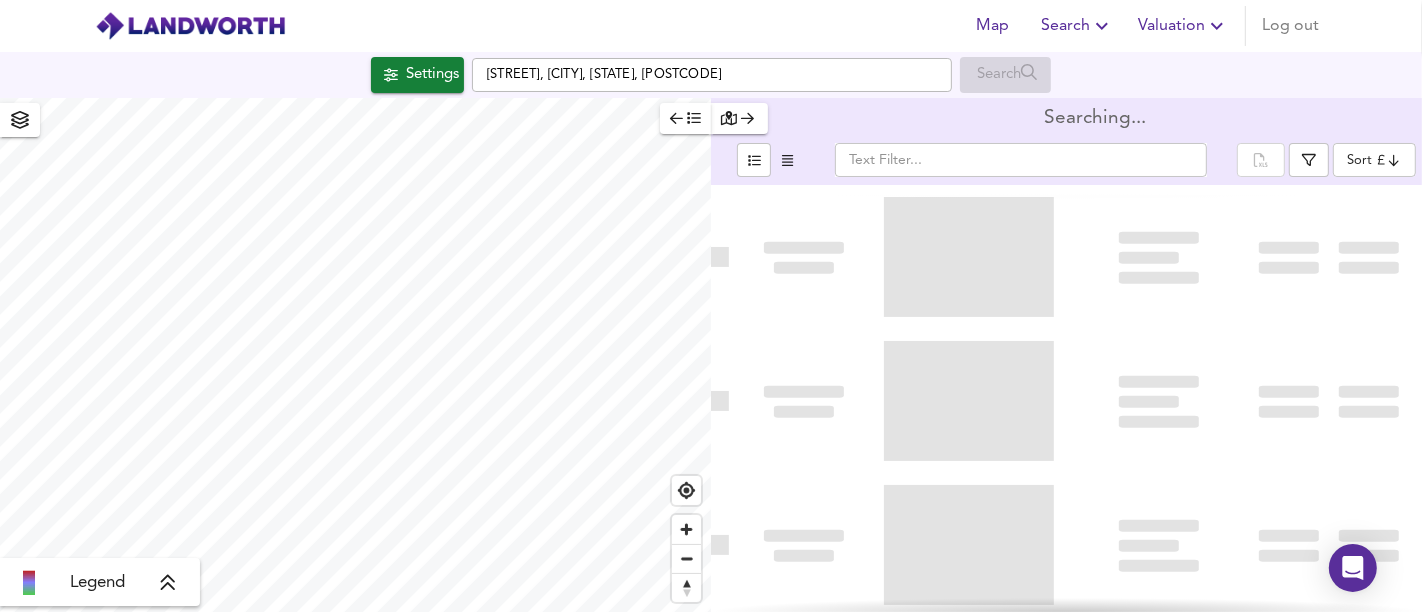 type on "bestdeal" 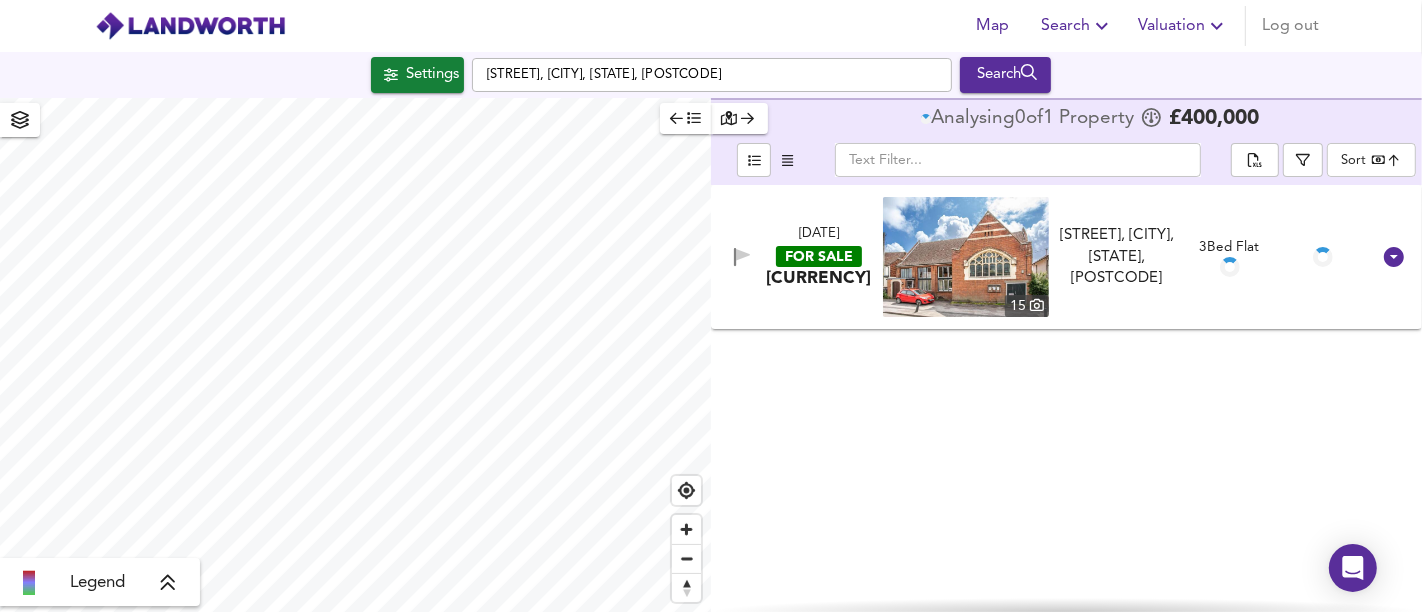 type on "1270" 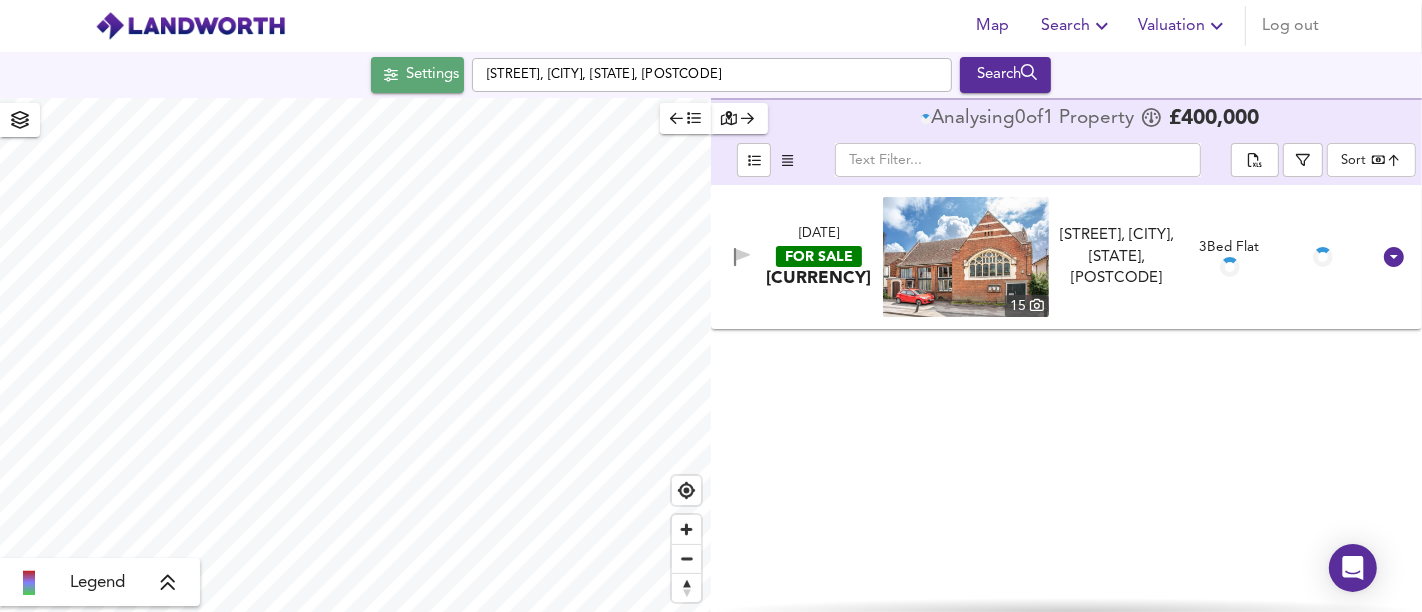 click on "Settings" at bounding box center [417, 75] 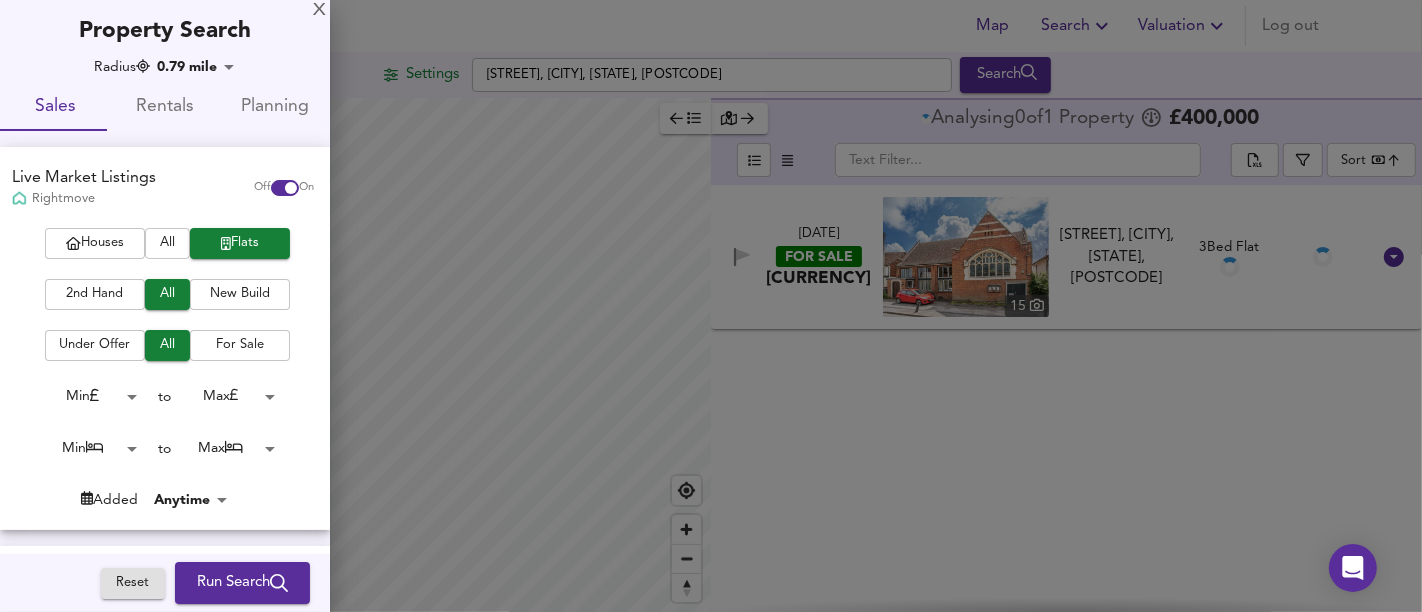 click on "All" at bounding box center (167, 243) 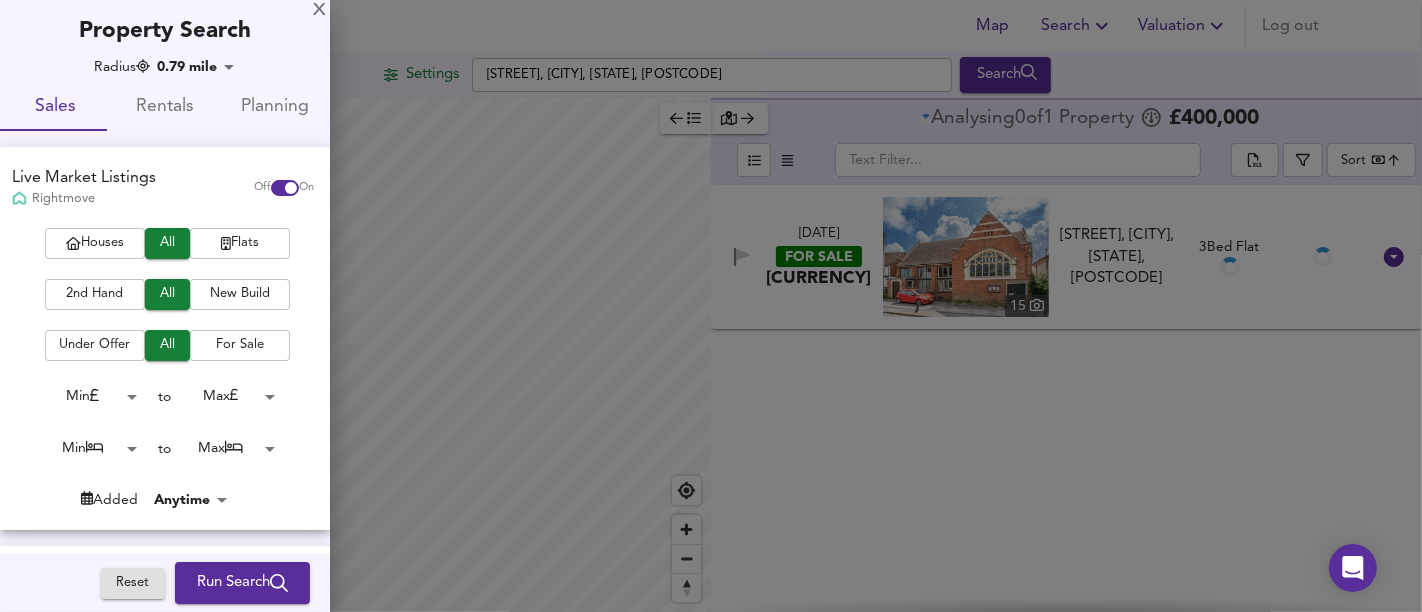click on "Run Search" at bounding box center (242, 583) 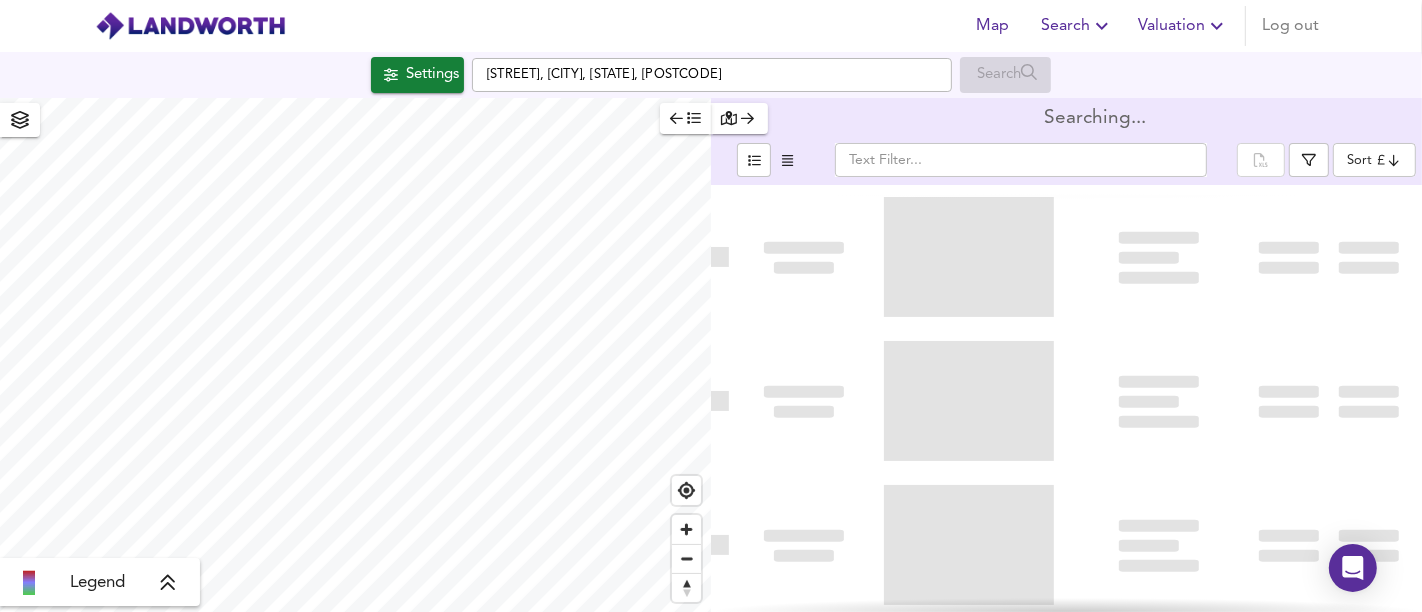 type on "bestdeal" 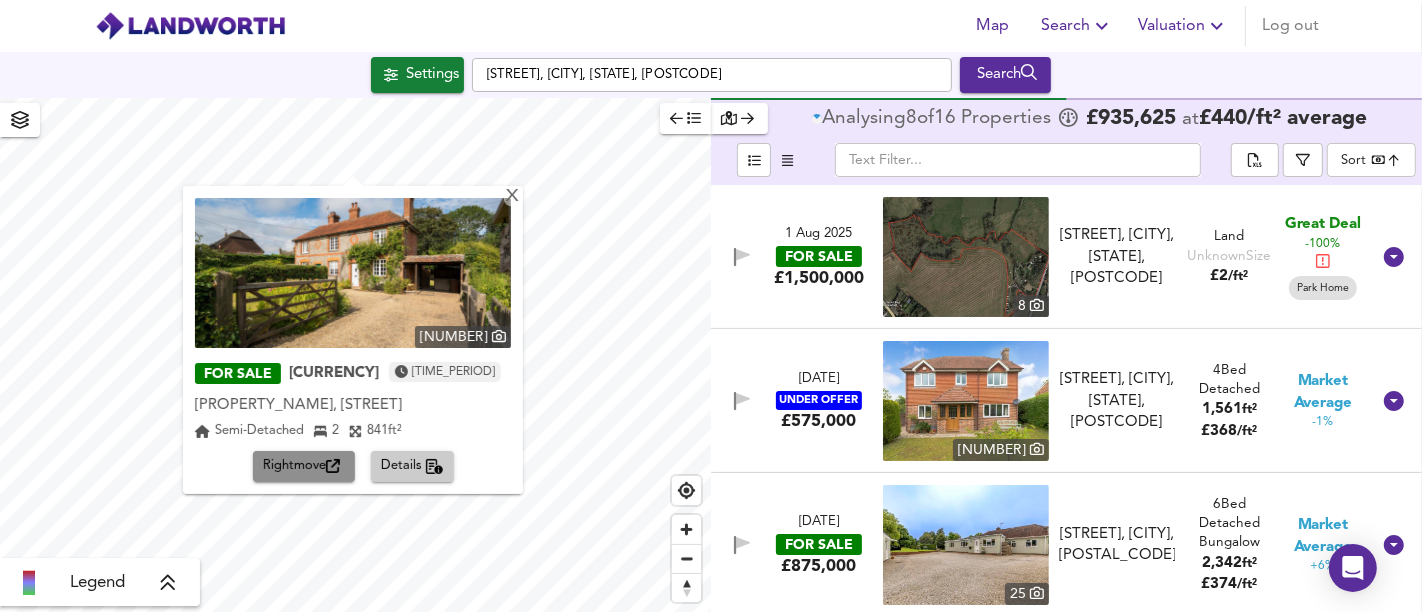 click on "Rightmove" at bounding box center [304, 466] 